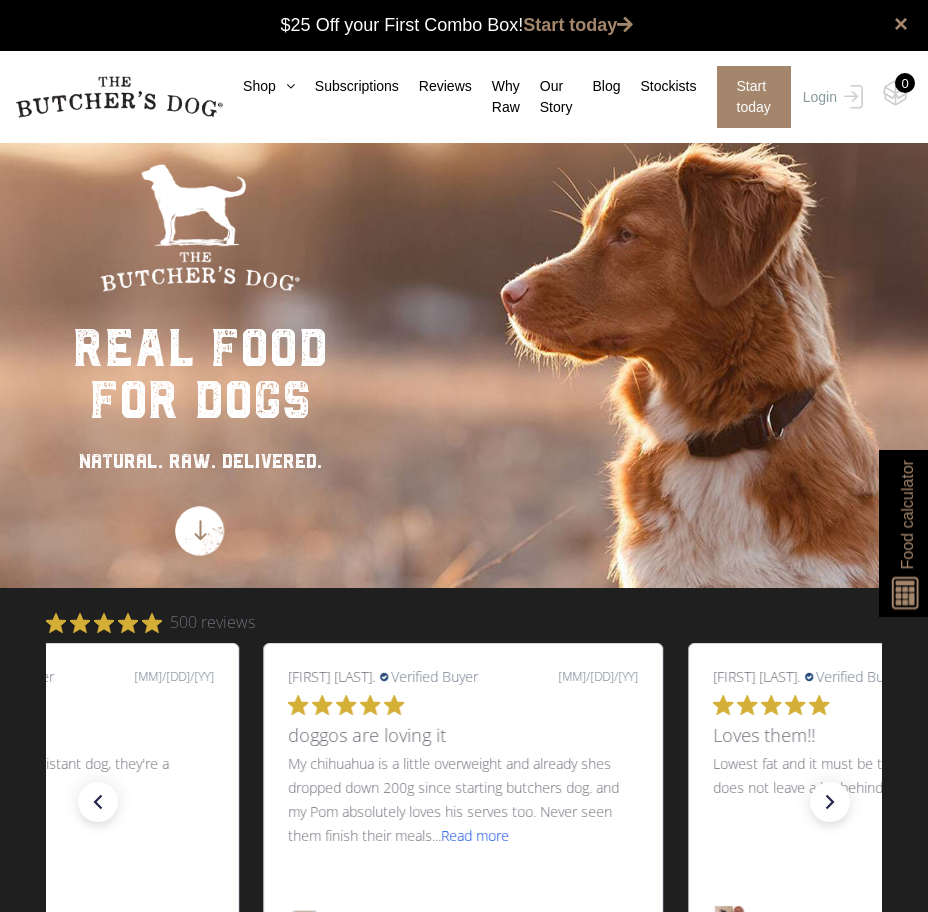 scroll, scrollTop: 0, scrollLeft: 0, axis: both 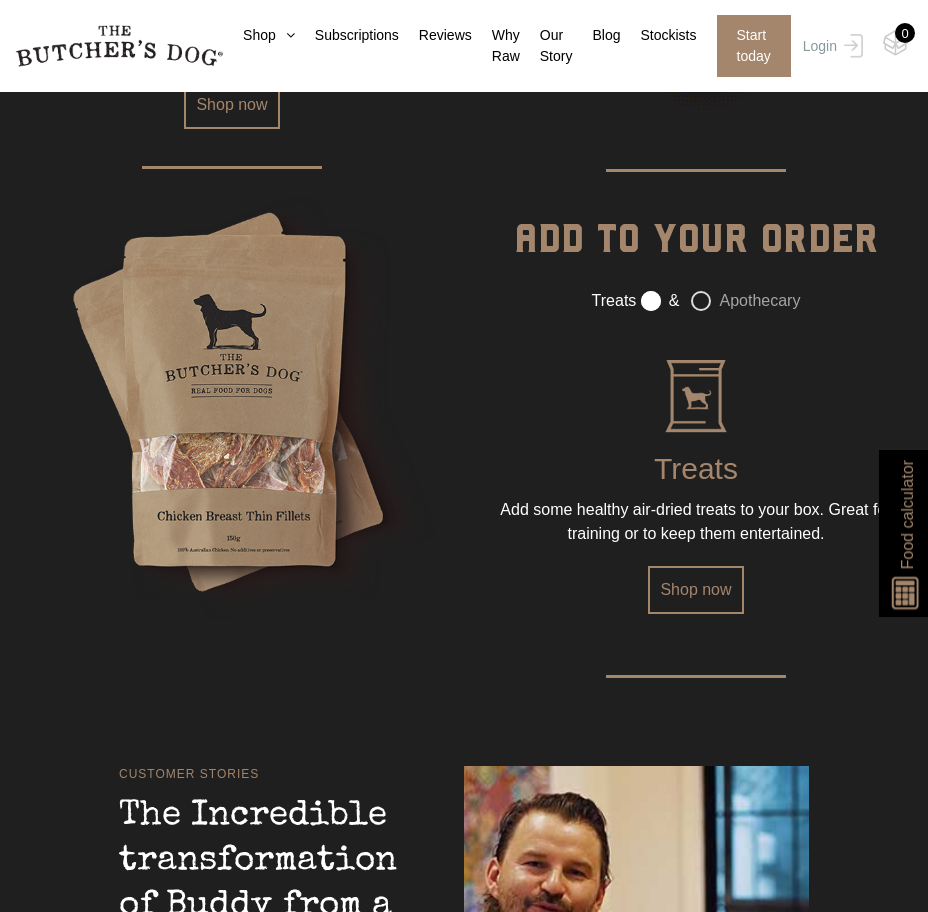 click on "Apothecary" at bounding box center [745, 301] 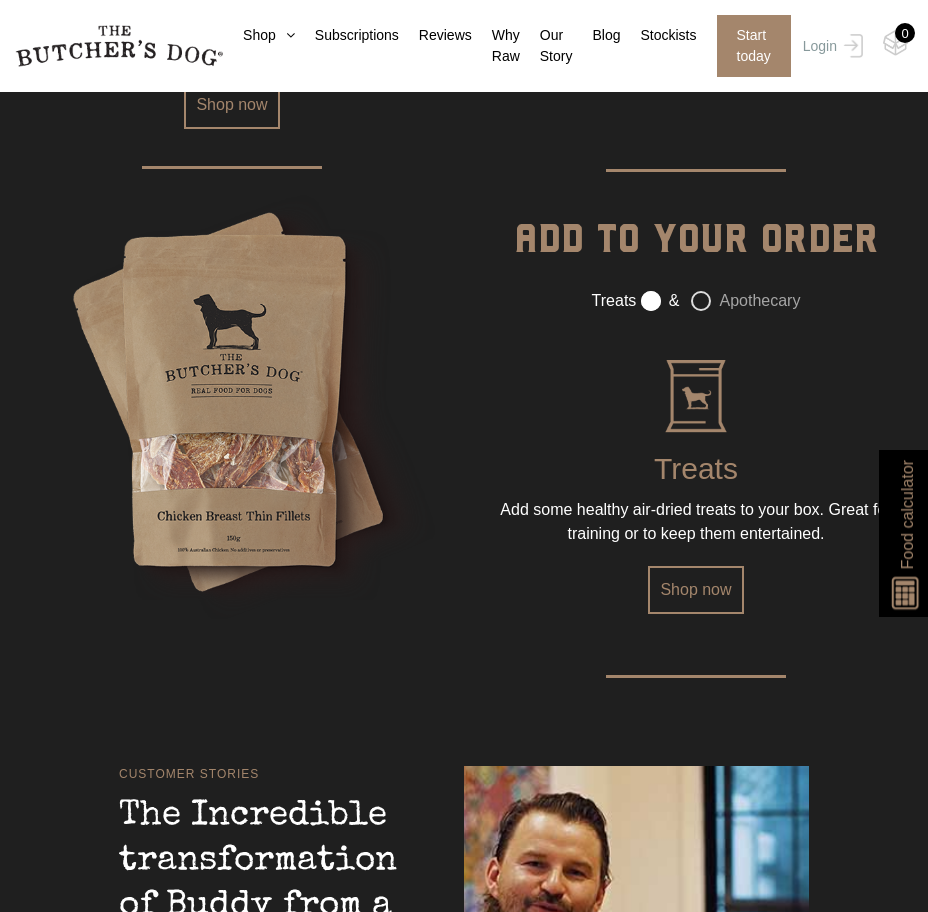 click on "Apothecary" at bounding box center [-9529, 295] 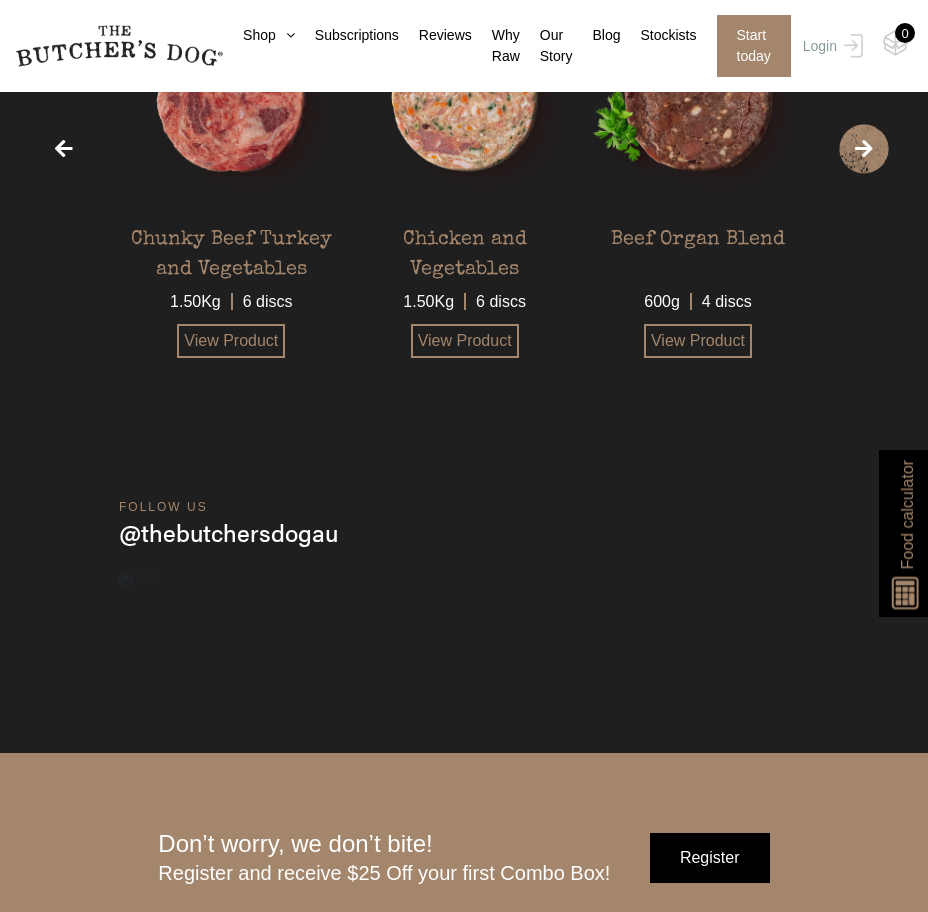 scroll, scrollTop: 4722, scrollLeft: 0, axis: vertical 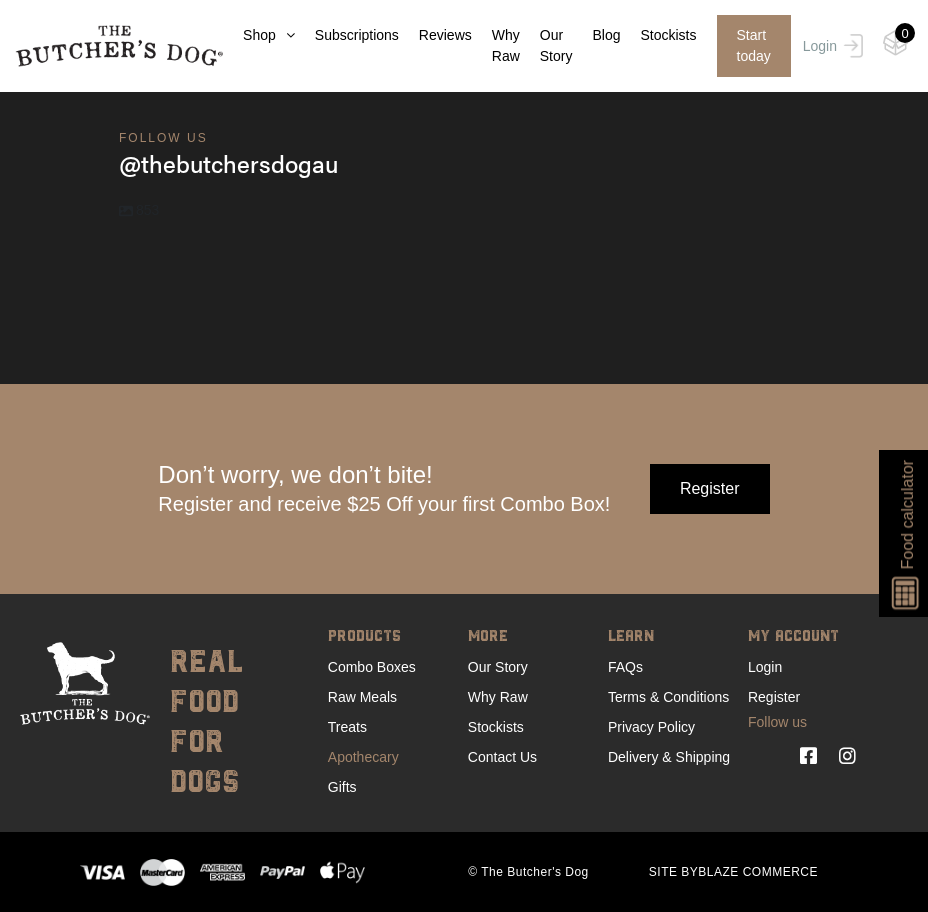 click on "Apothecary" at bounding box center [363, 757] 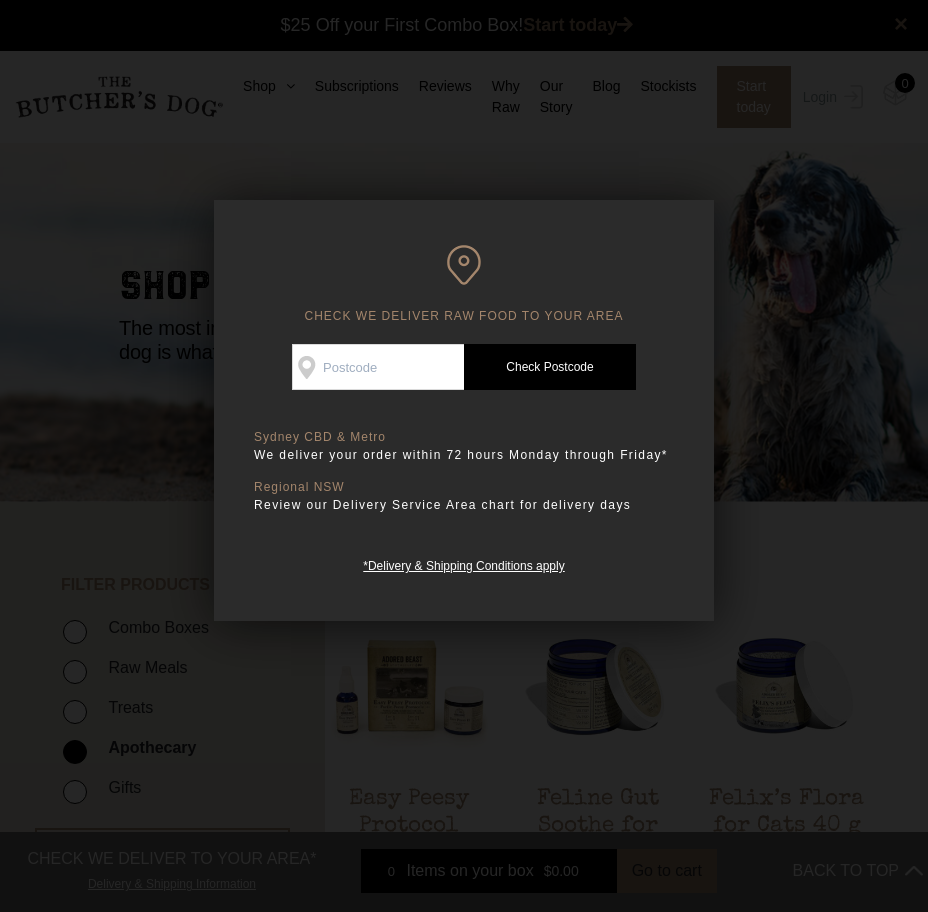 scroll, scrollTop: 0, scrollLeft: 0, axis: both 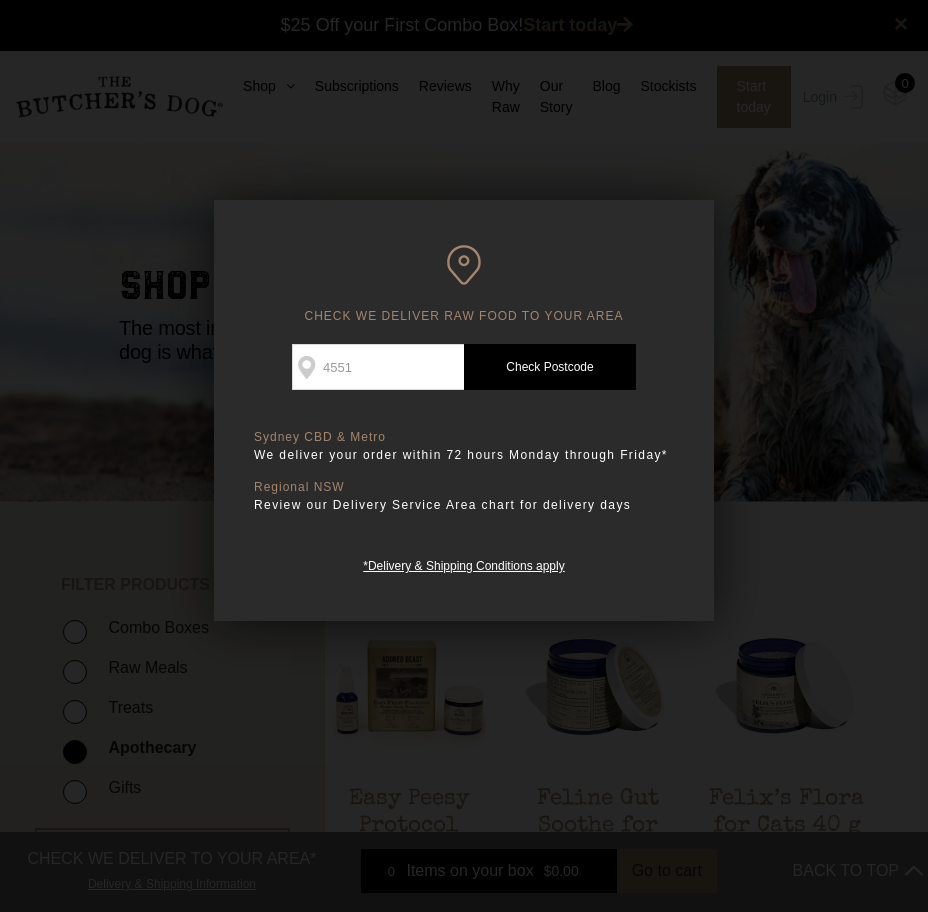 type on "4551" 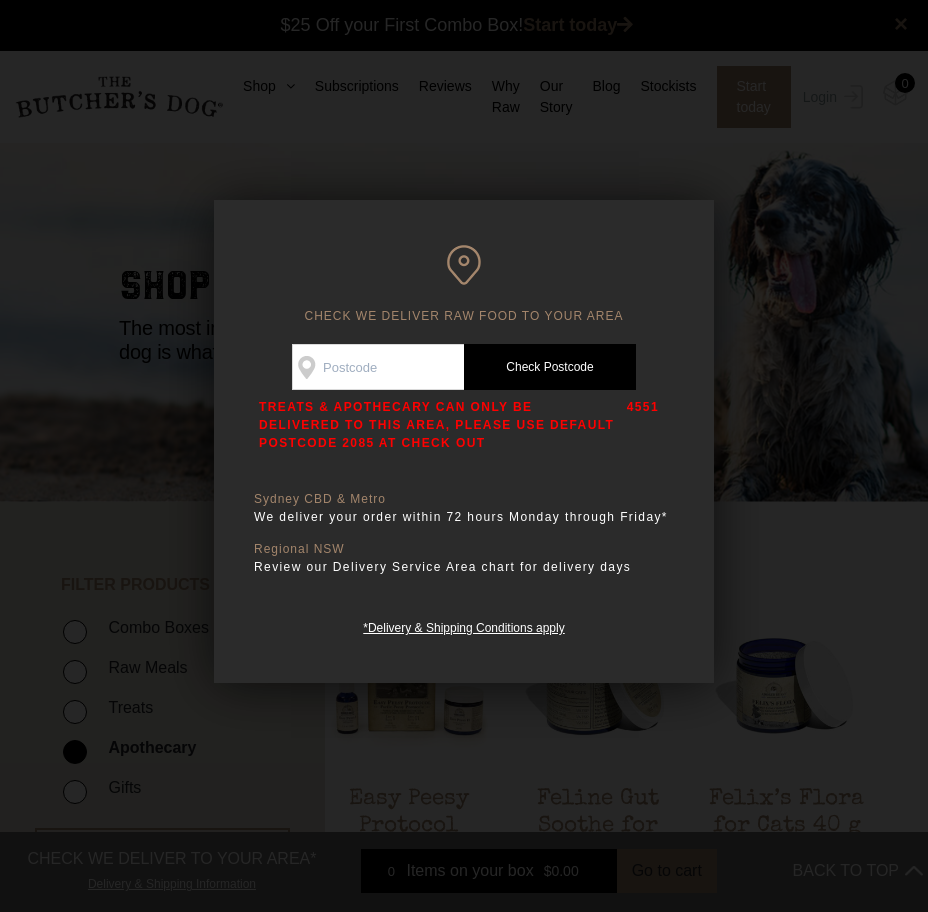 click on "Check Availability At" at bounding box center (378, 367) 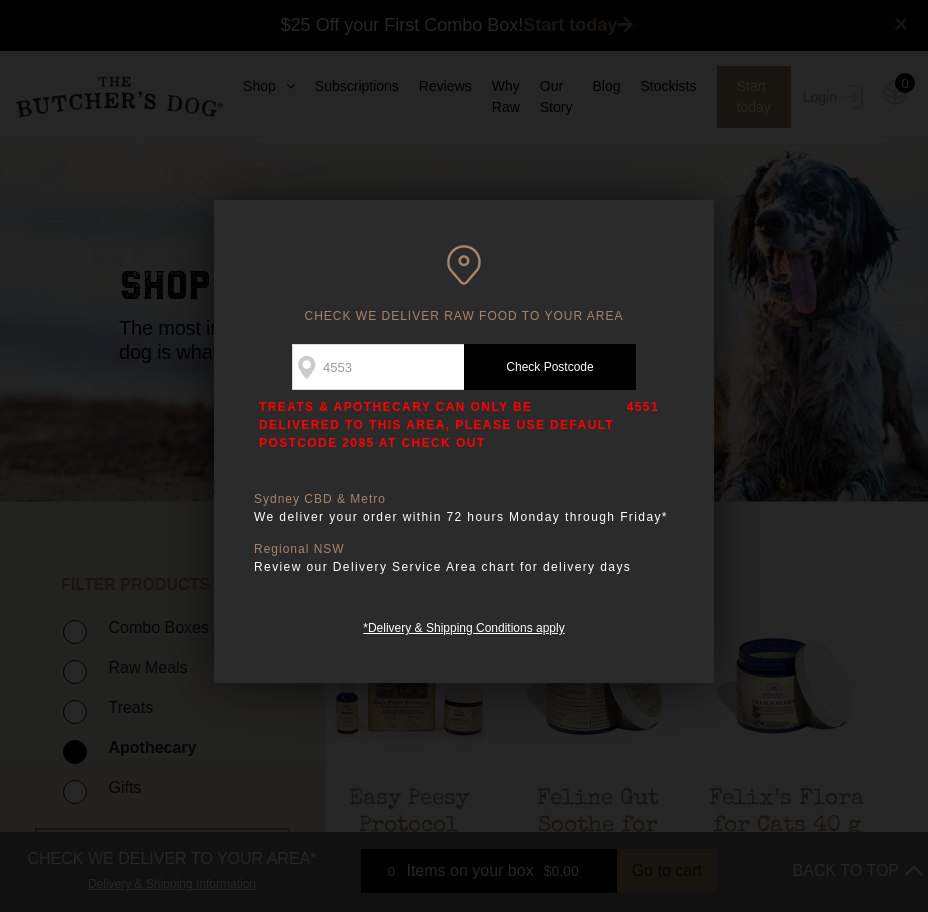 type on "4553" 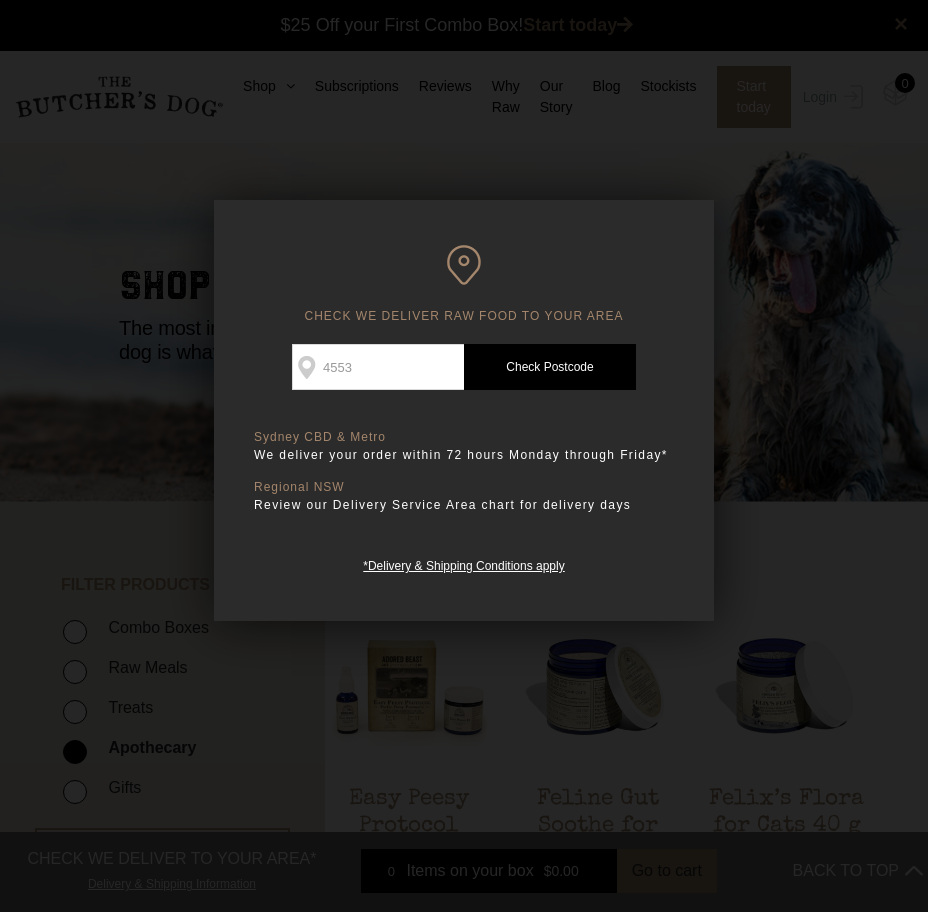 type 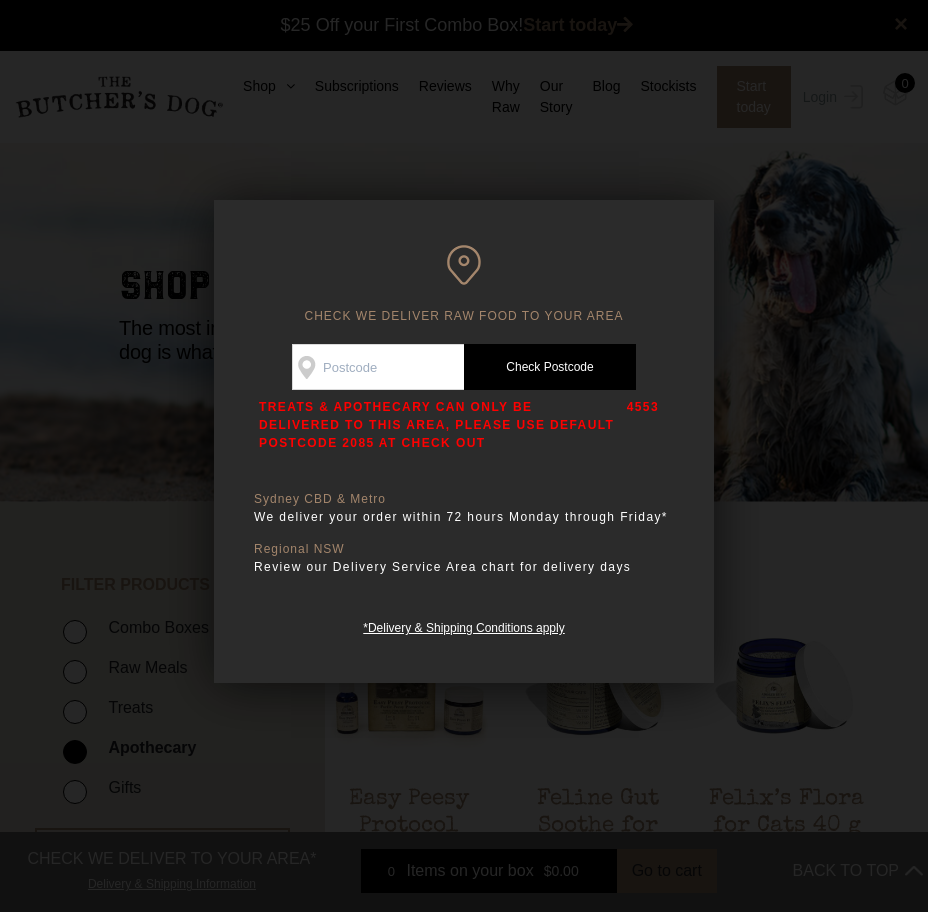 click at bounding box center [464, 456] 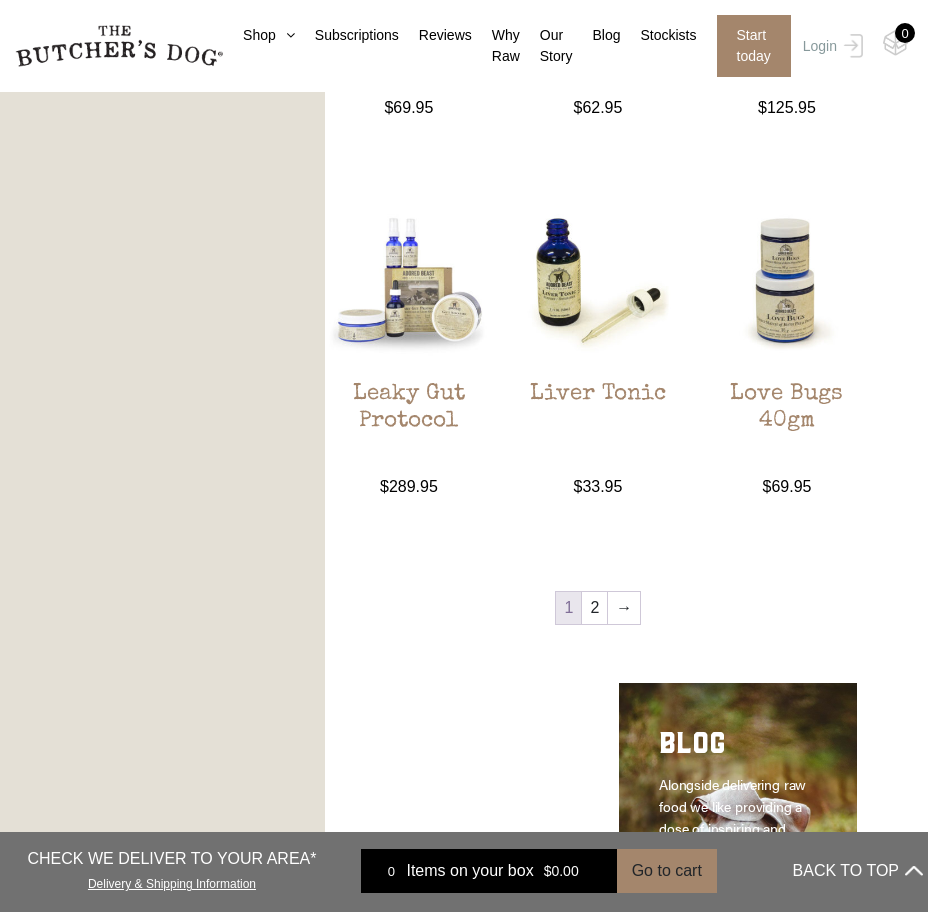 scroll, scrollTop: 1700, scrollLeft: 0, axis: vertical 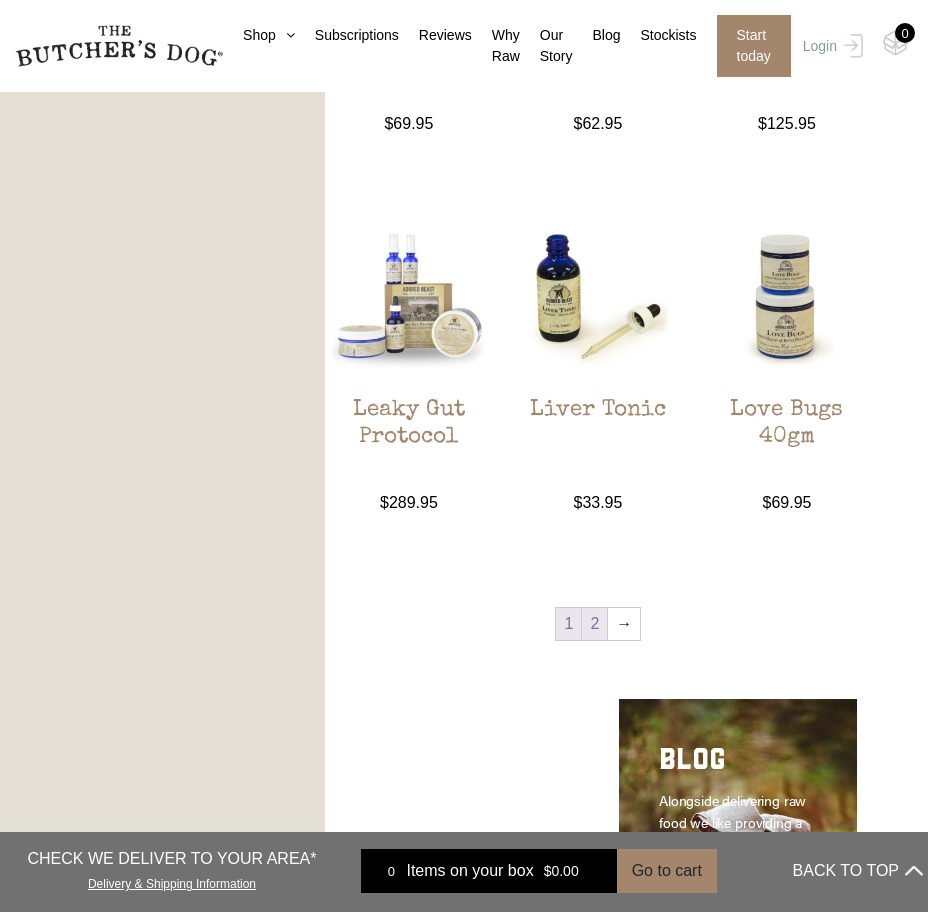 click on "2" at bounding box center (594, 624) 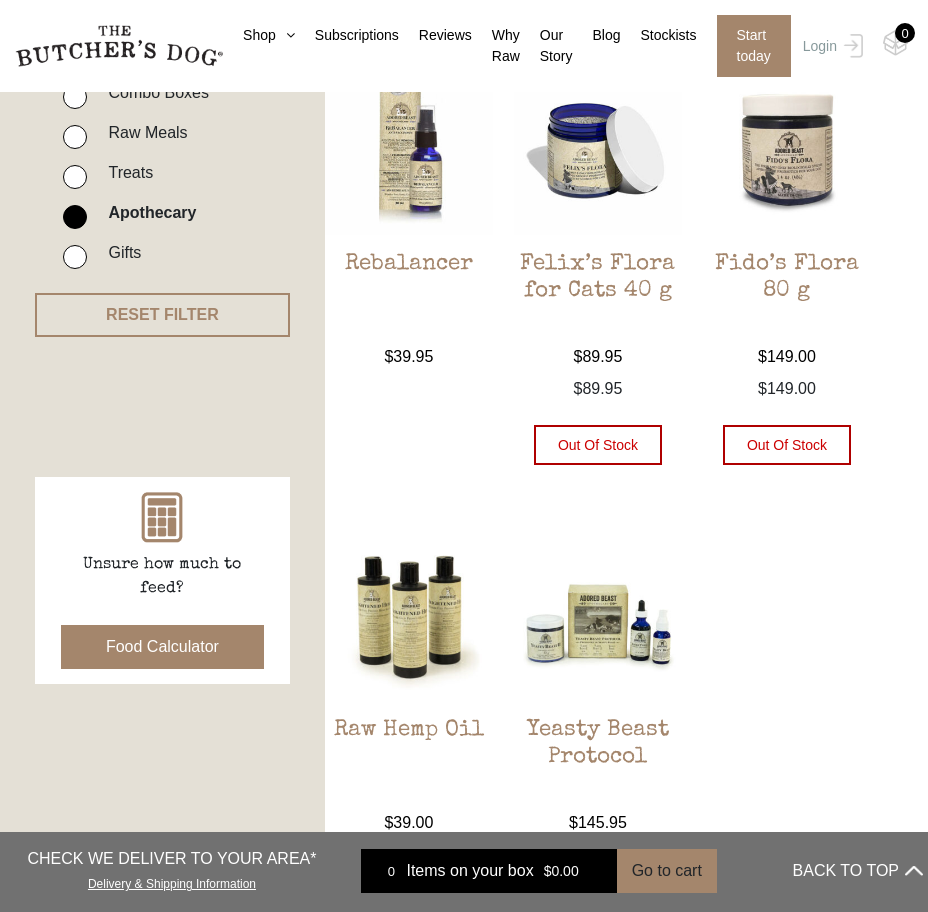 scroll, scrollTop: 452, scrollLeft: 0, axis: vertical 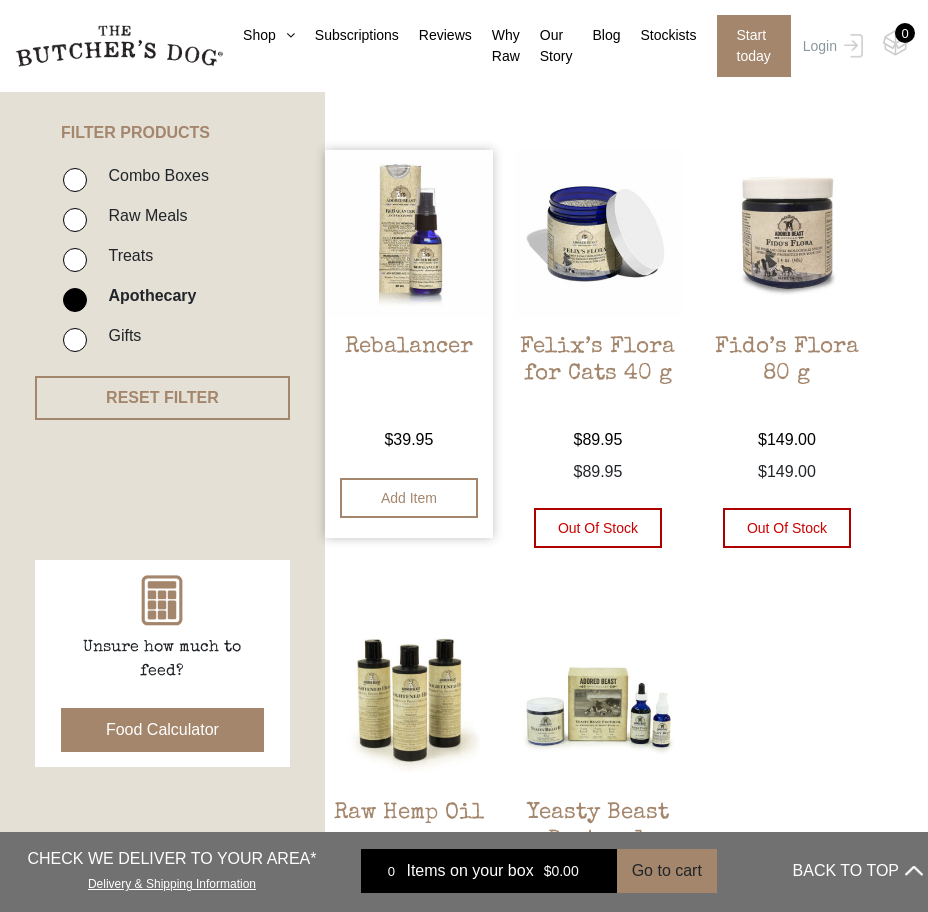 click on "Rebalancer" at bounding box center (409, 381) 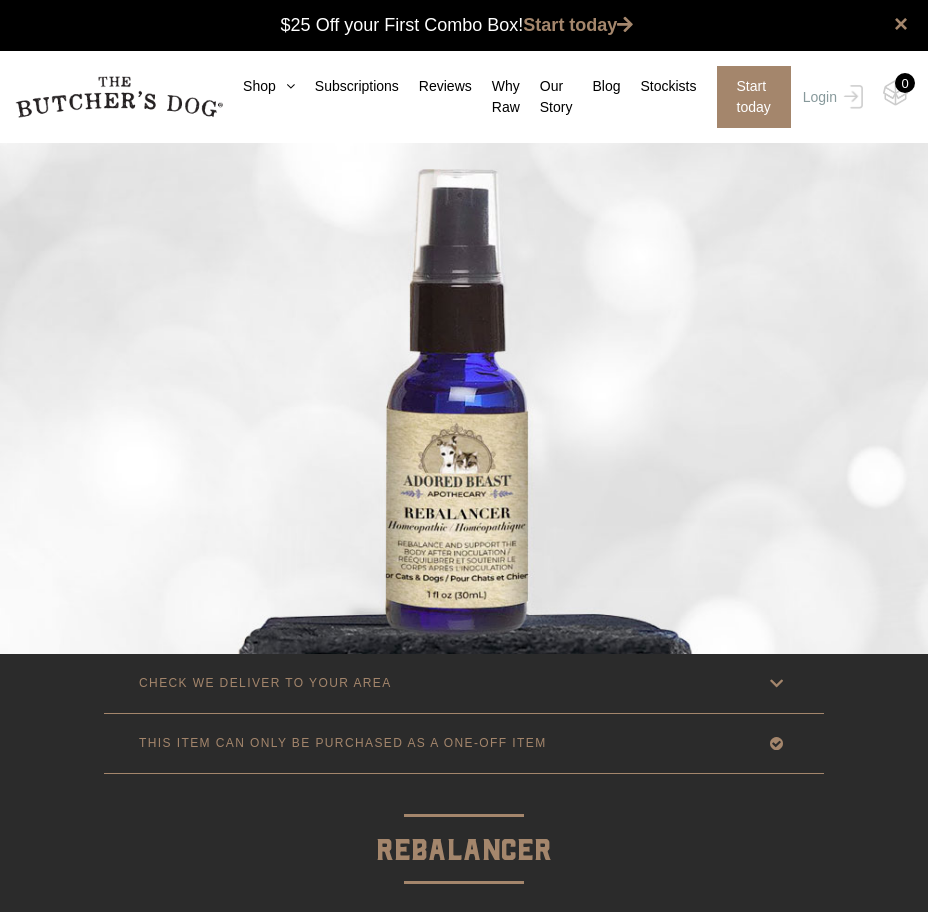 scroll, scrollTop: 0, scrollLeft: 0, axis: both 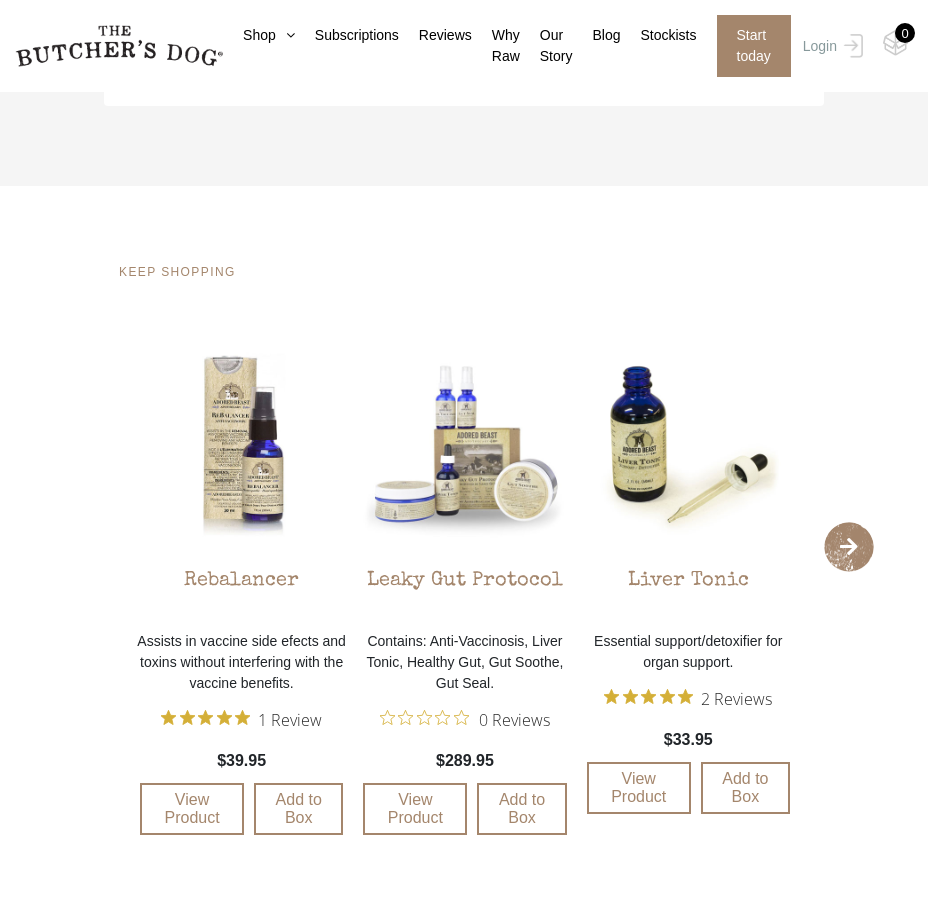 click on "1 Review" at bounding box center (290, 719) 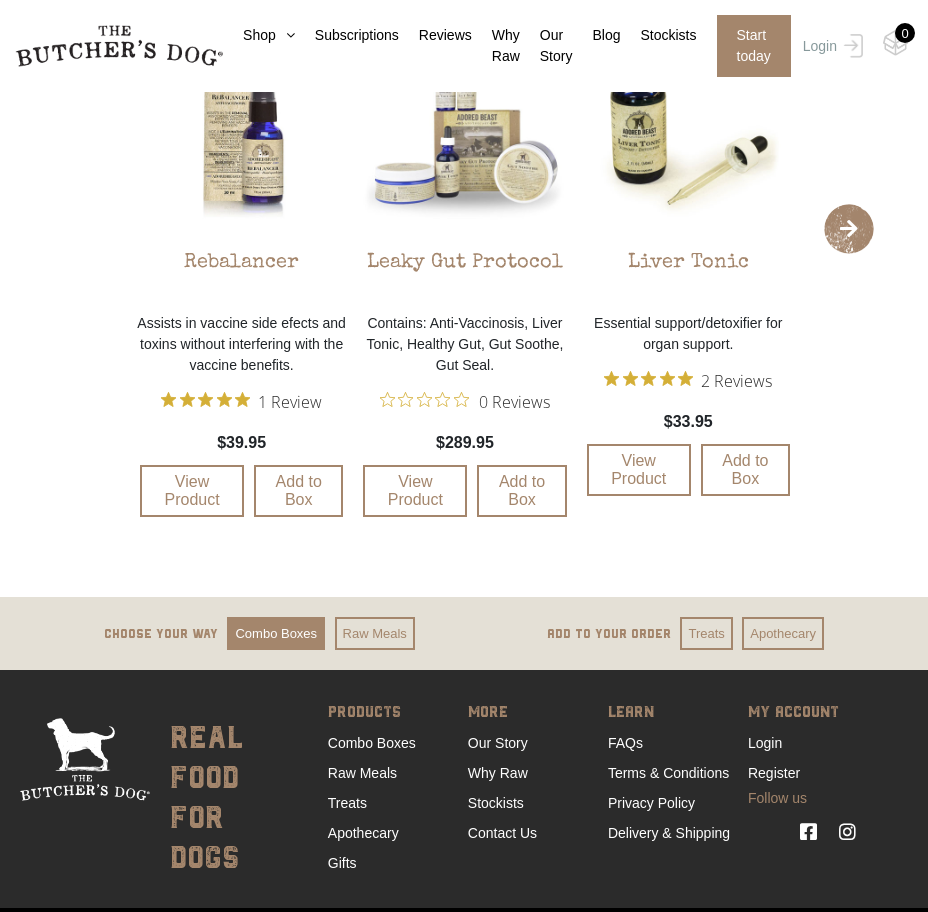 scroll, scrollTop: 3116, scrollLeft: 0, axis: vertical 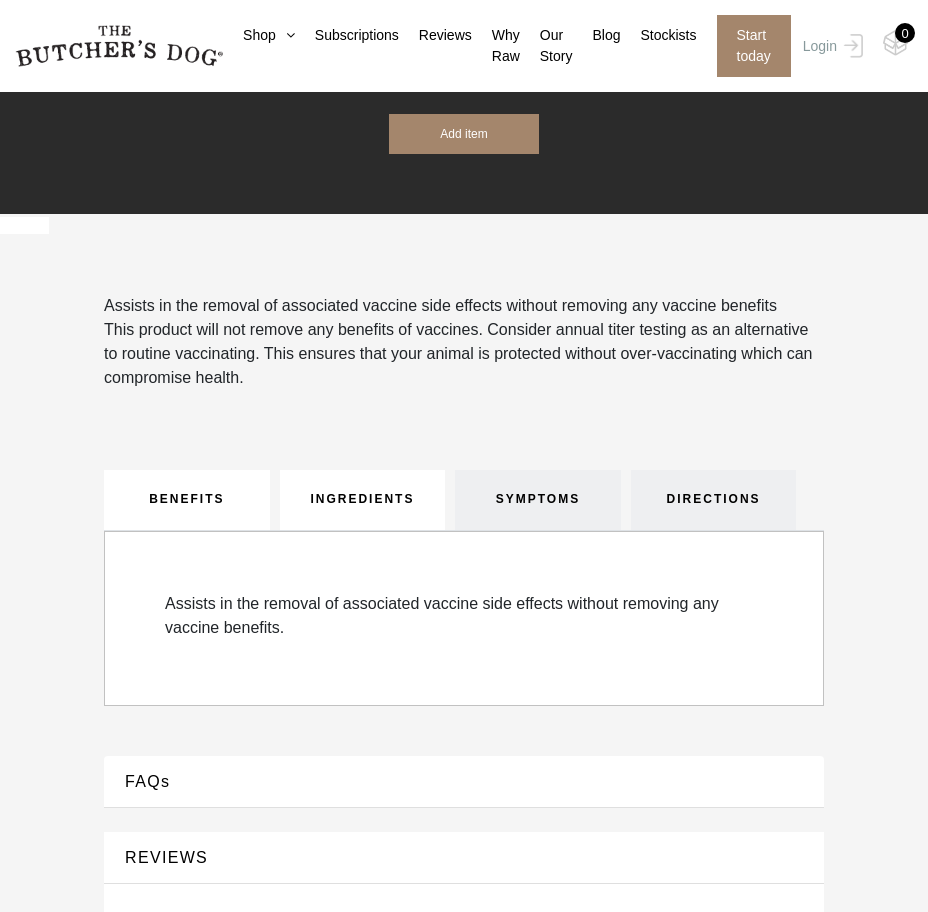 click on "INGREDIENTS" at bounding box center [363, 500] 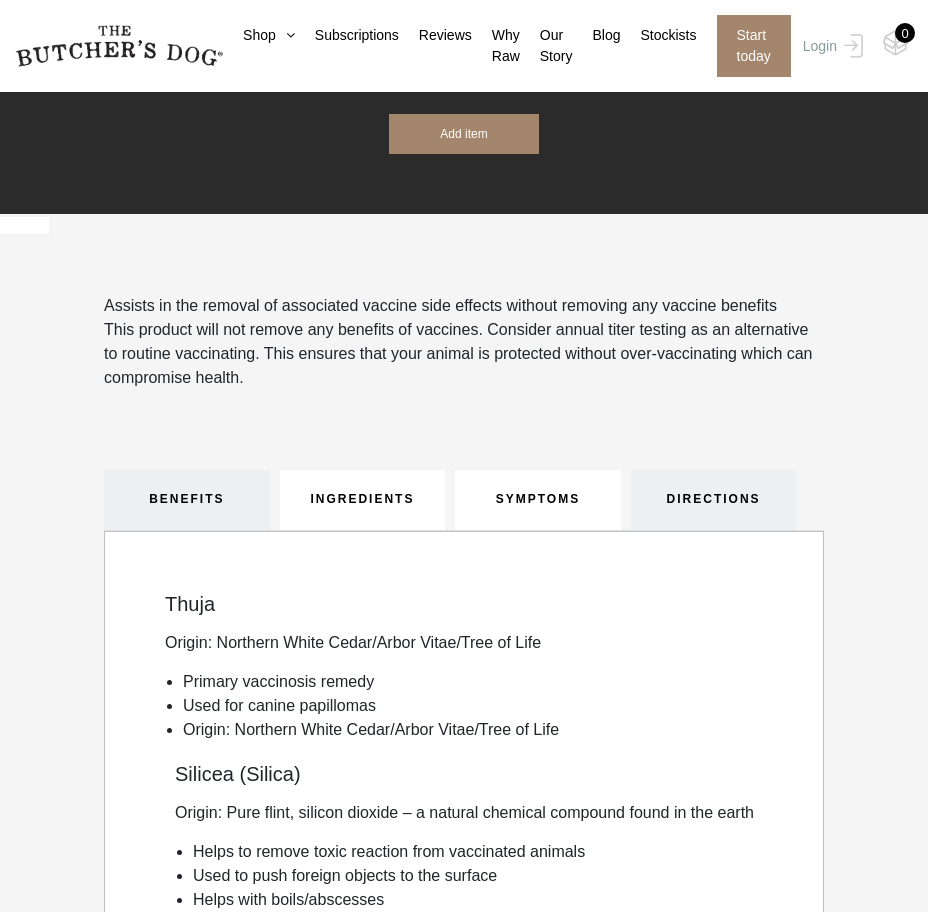 click on "SYMPTOMS" at bounding box center [538, 500] 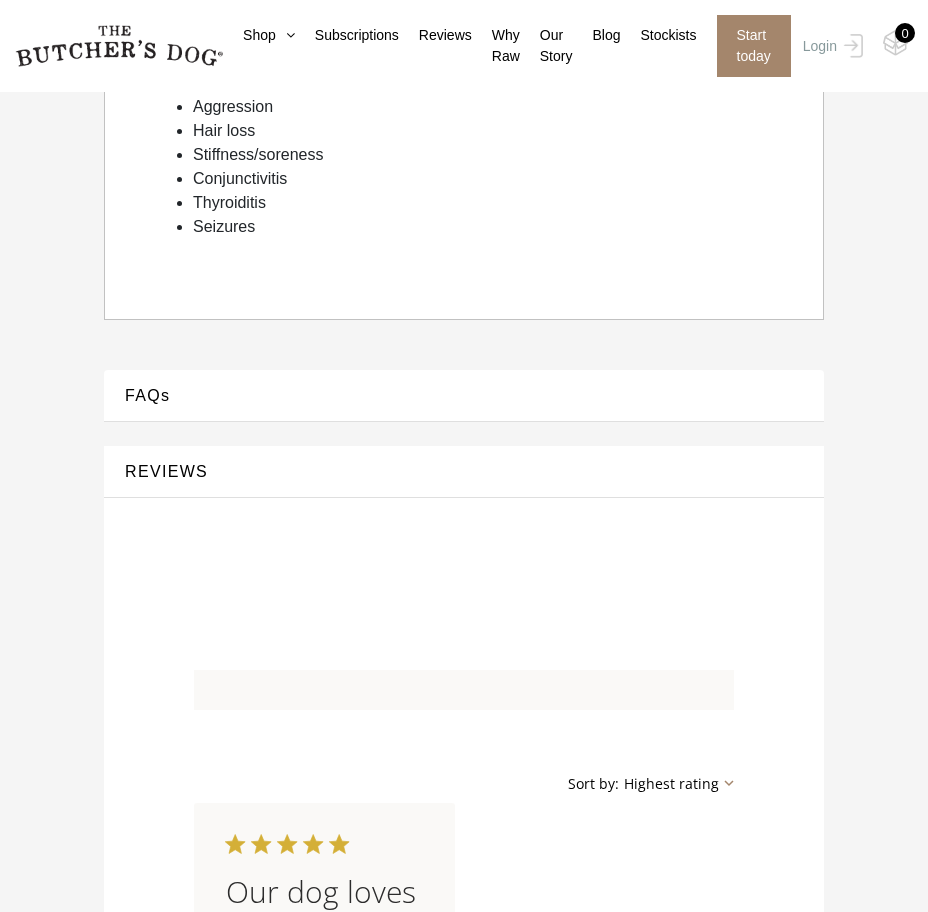 scroll, scrollTop: 1818, scrollLeft: 0, axis: vertical 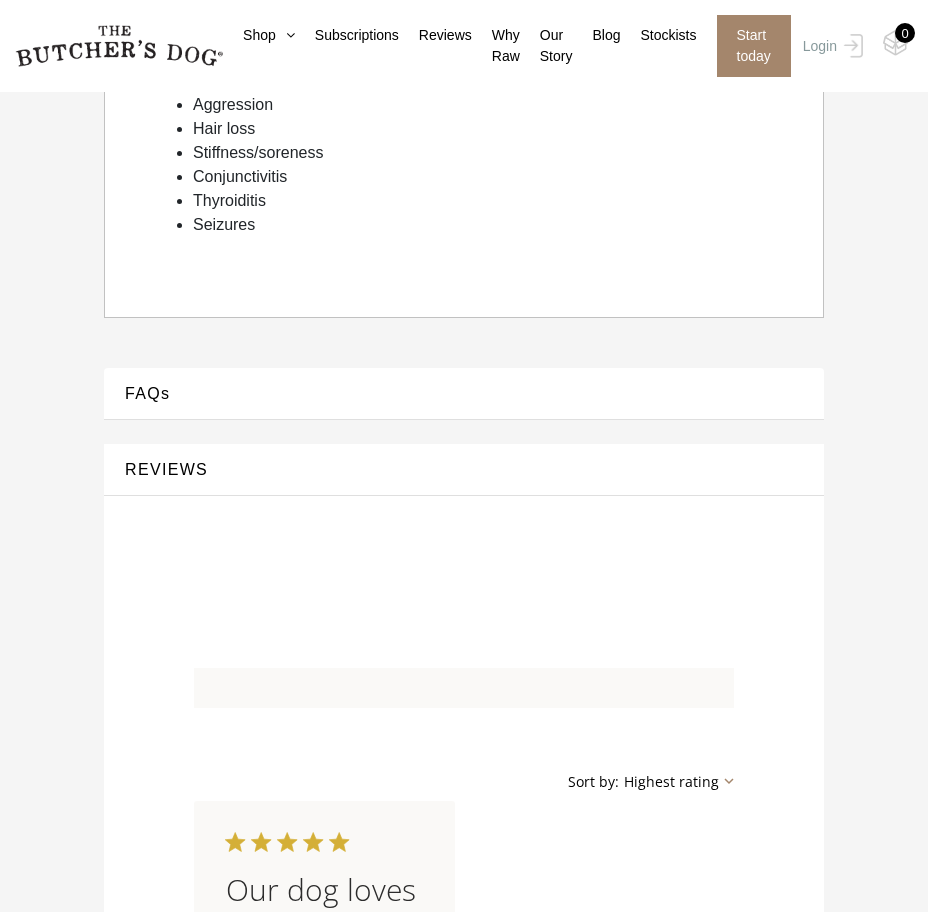 click on "FAQs" at bounding box center [464, 393] 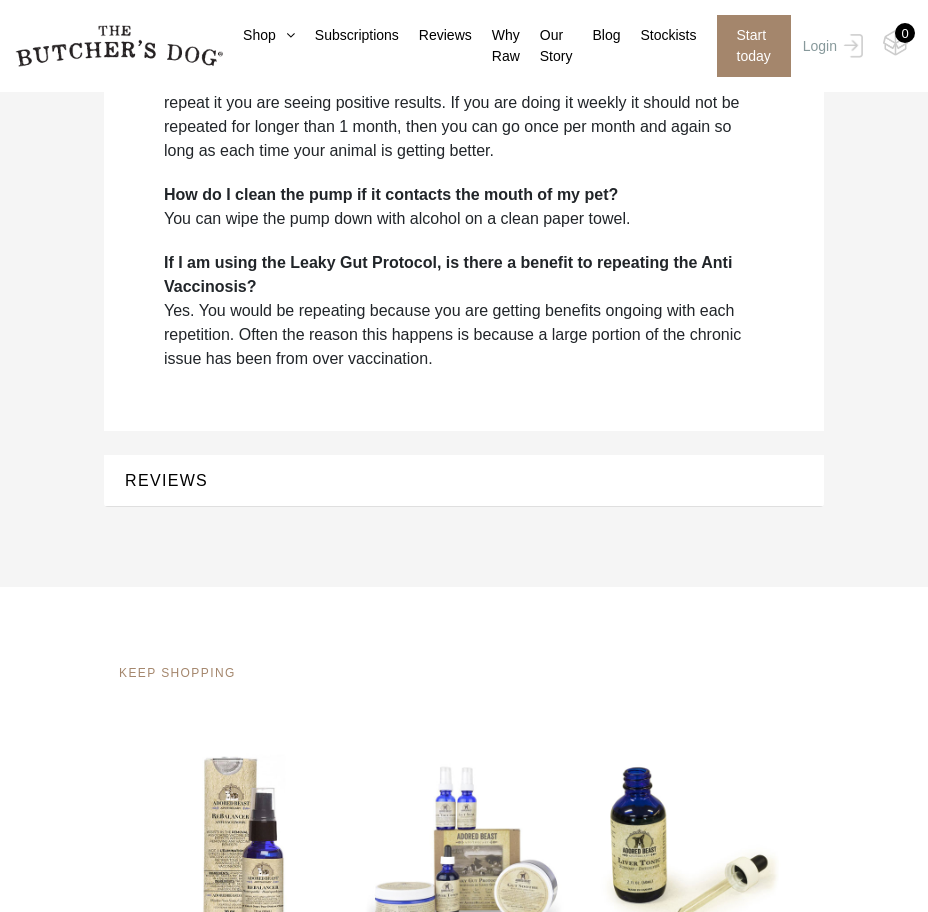 scroll, scrollTop: 2318, scrollLeft: 0, axis: vertical 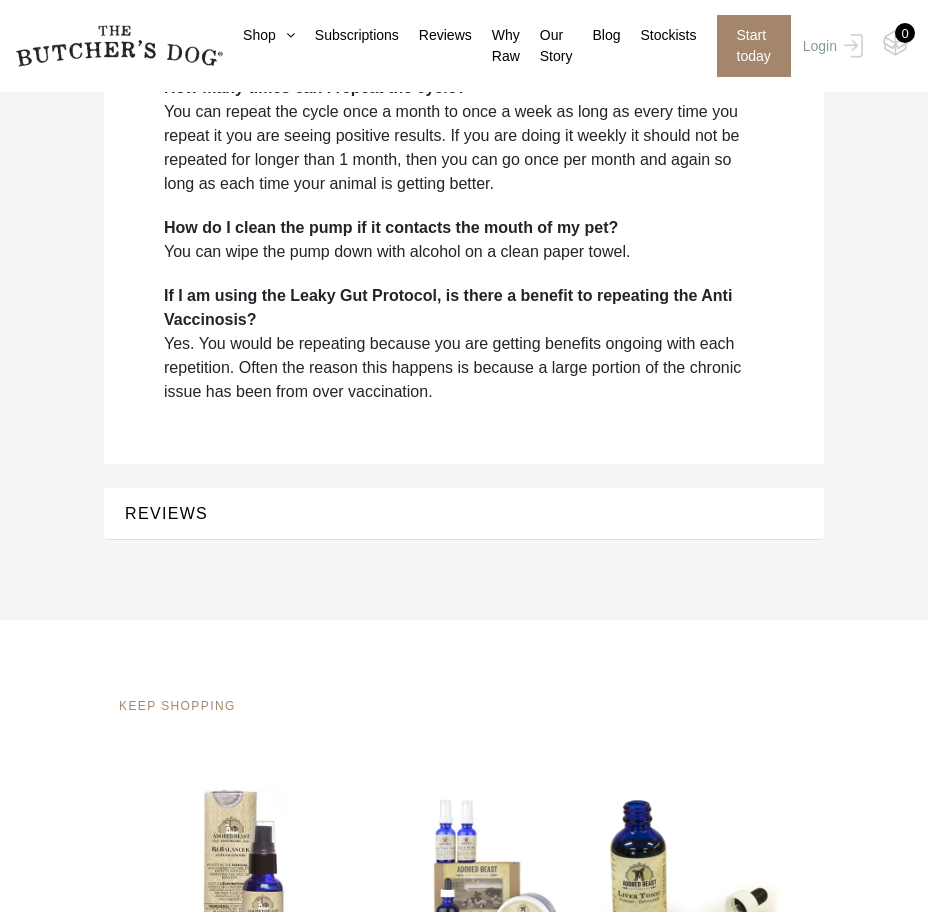 click on "REVIEWS" at bounding box center (464, 513) 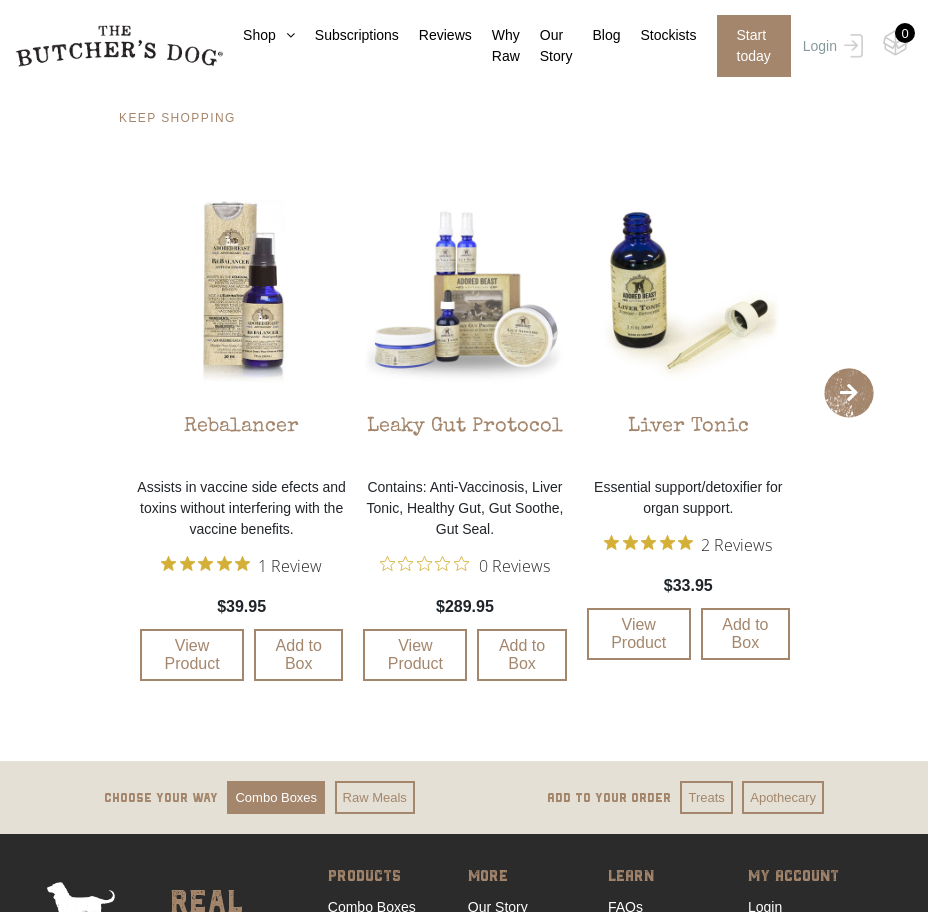 scroll, scrollTop: 3418, scrollLeft: 0, axis: vertical 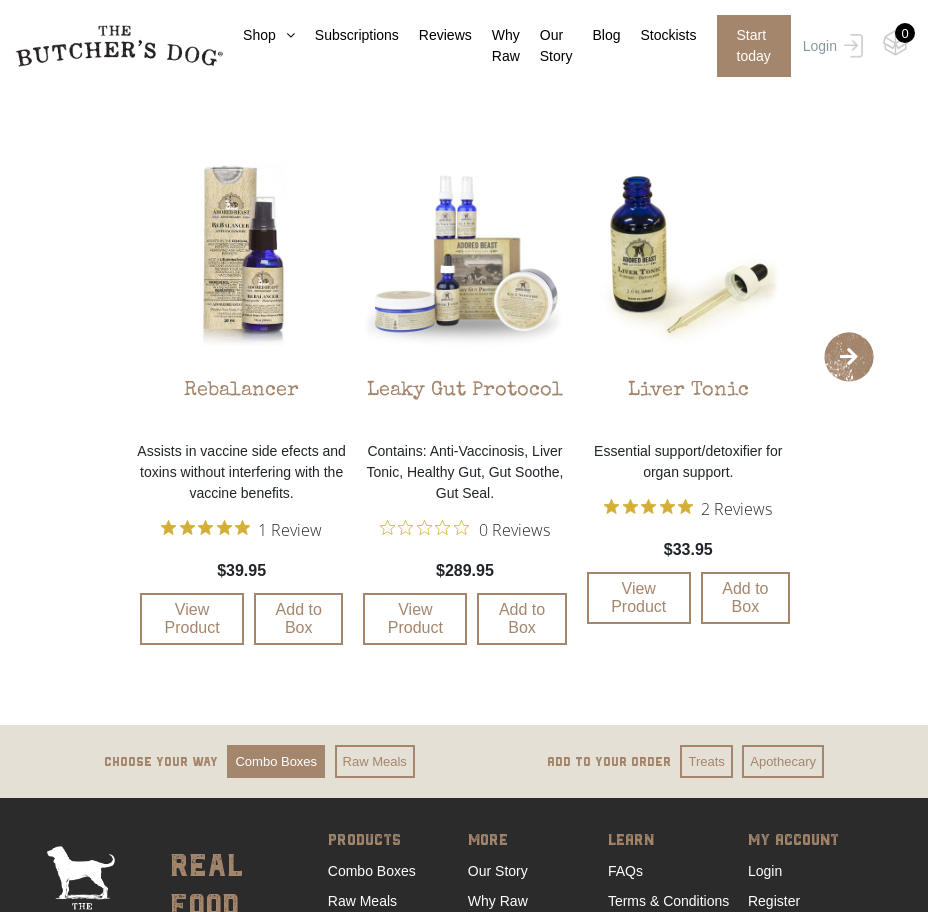 click 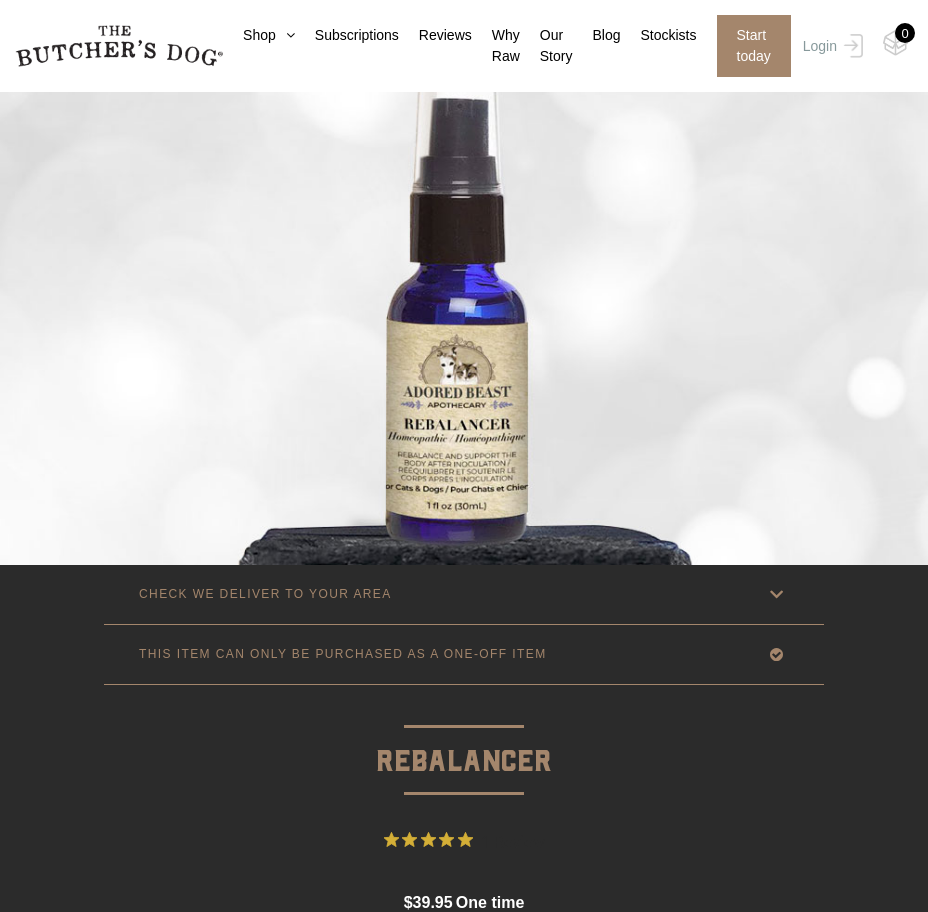 scroll, scrollTop: 0, scrollLeft: 0, axis: both 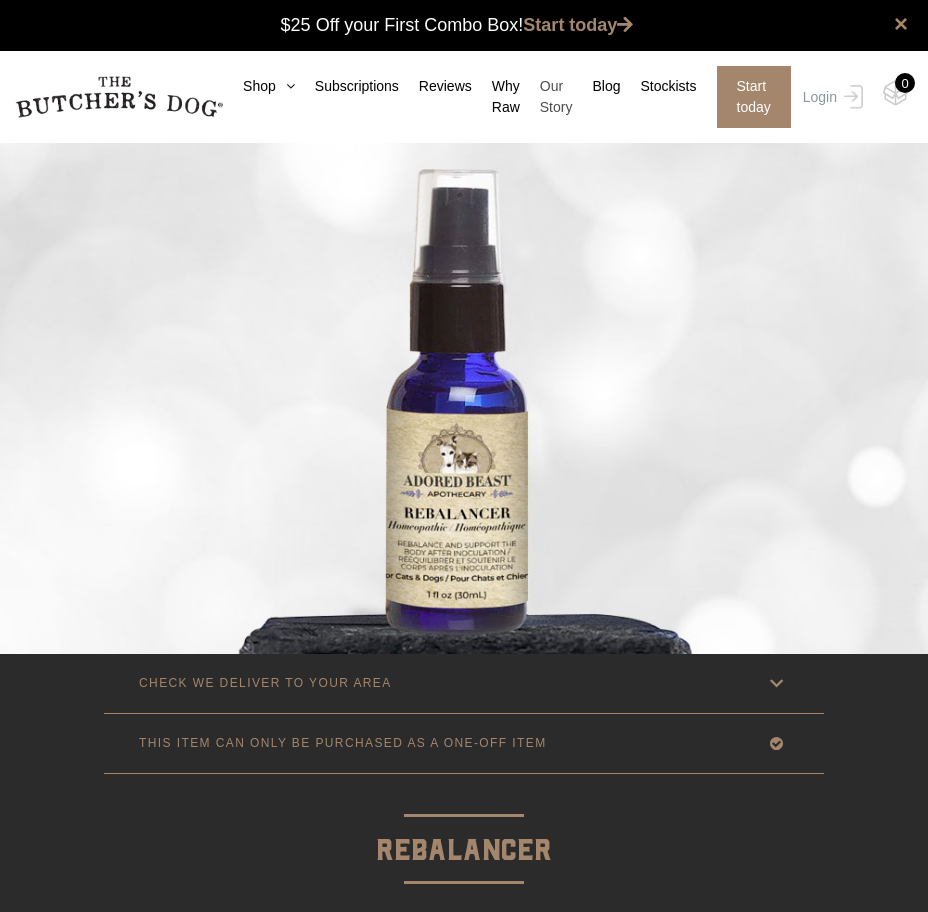 click on "Our Story" at bounding box center (546, 97) 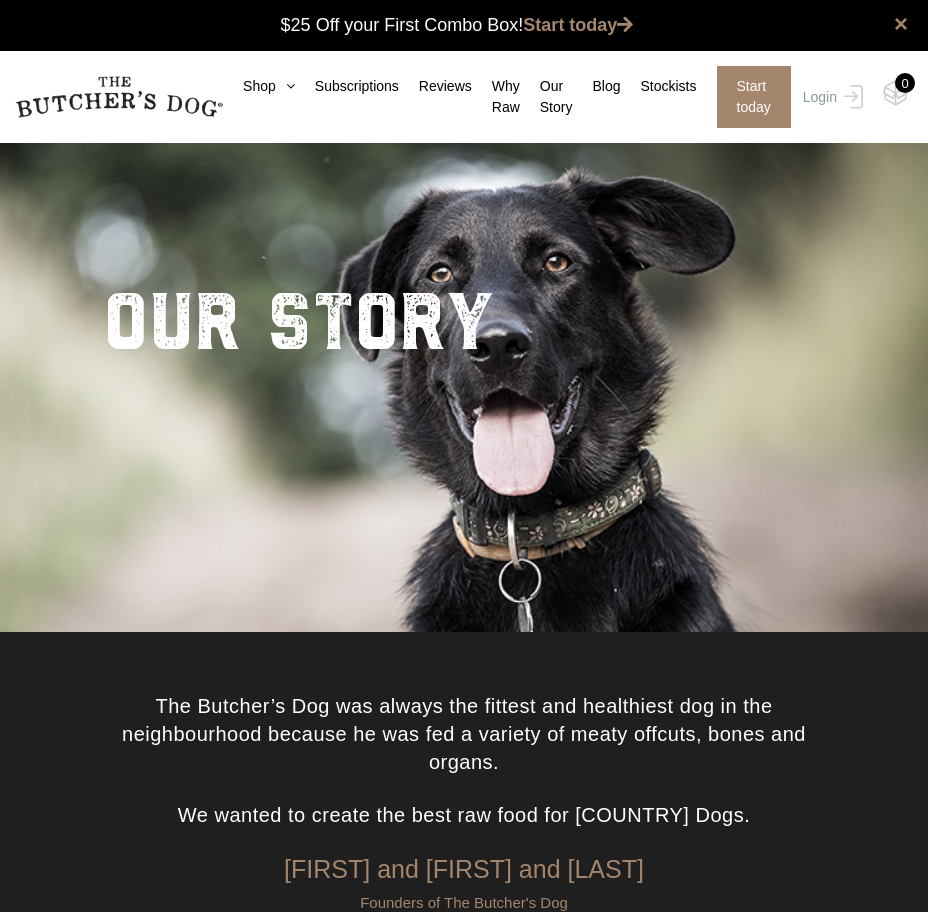 scroll, scrollTop: 0, scrollLeft: 0, axis: both 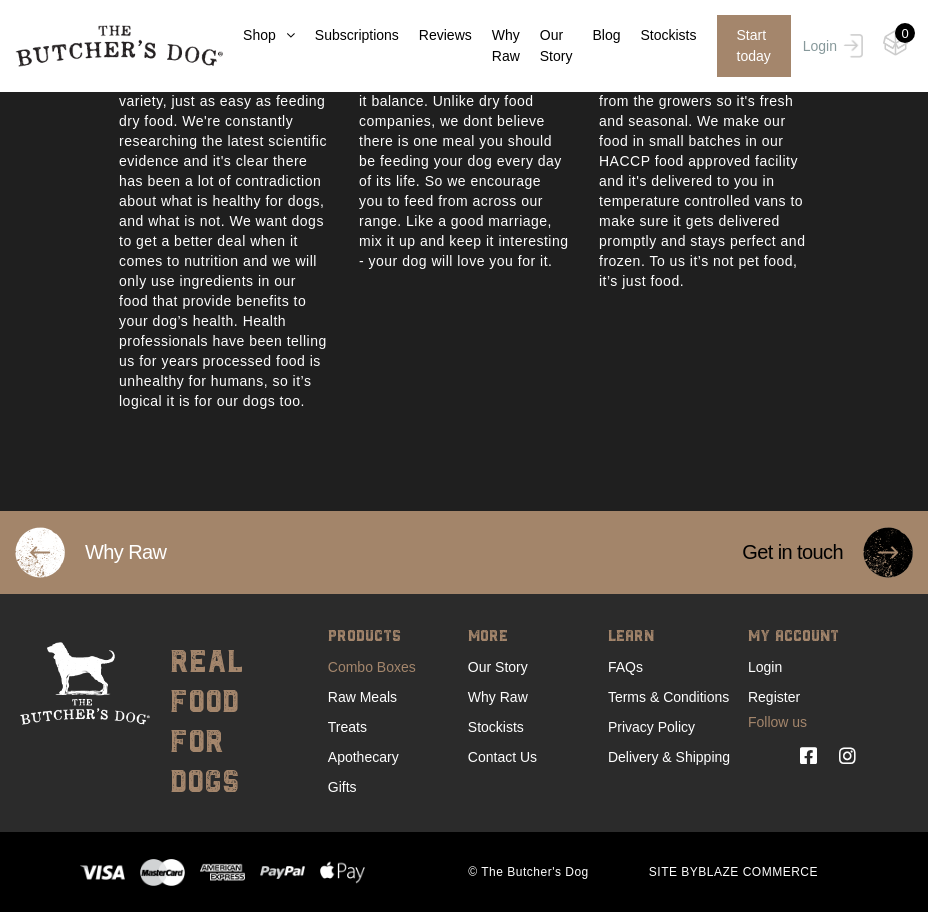 click on "Combo Boxes" at bounding box center [372, 667] 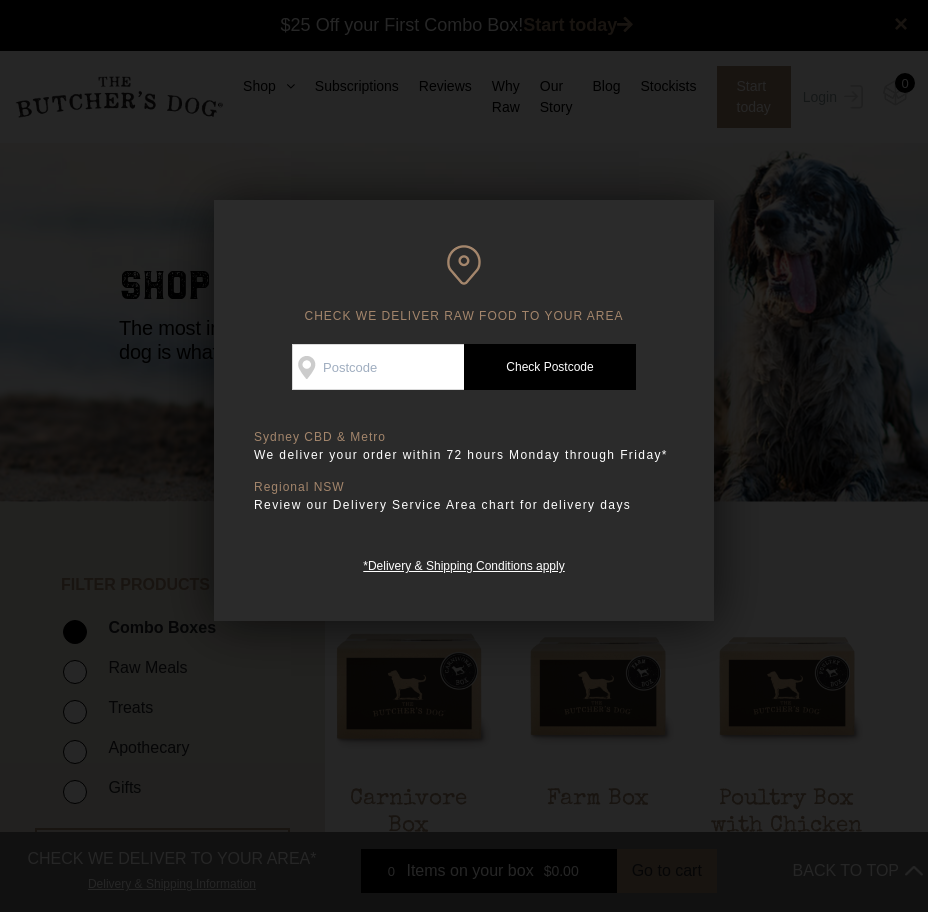 scroll, scrollTop: 0, scrollLeft: 0, axis: both 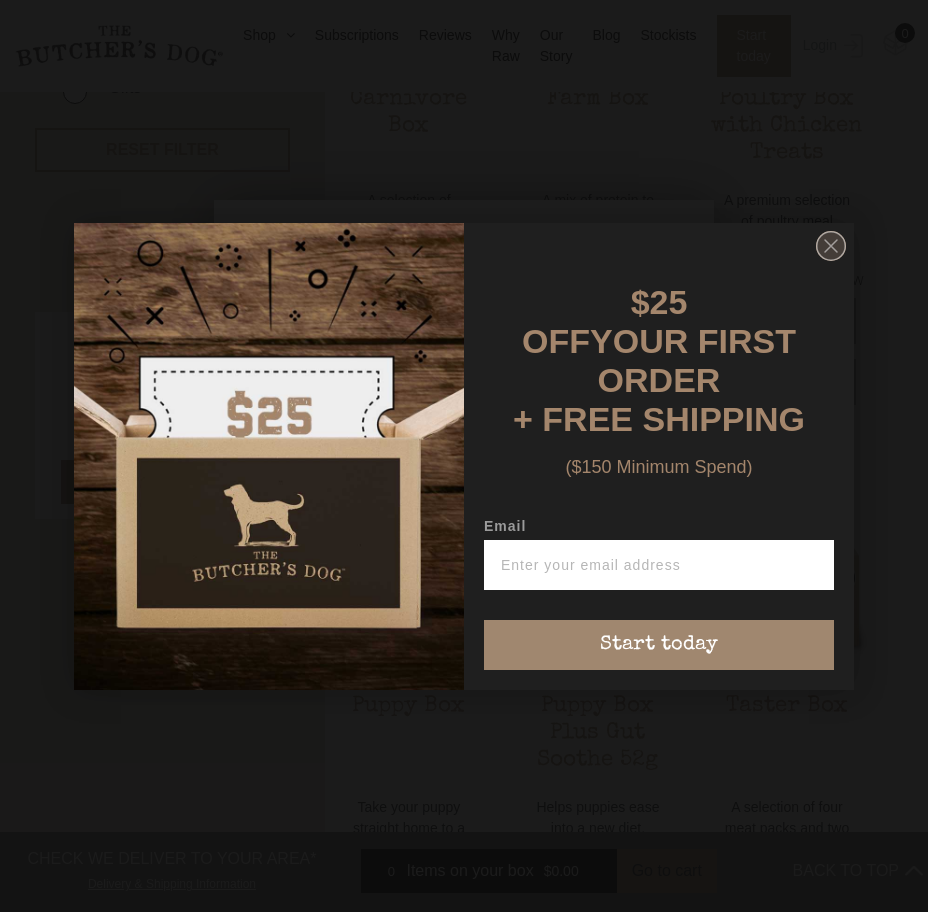 click 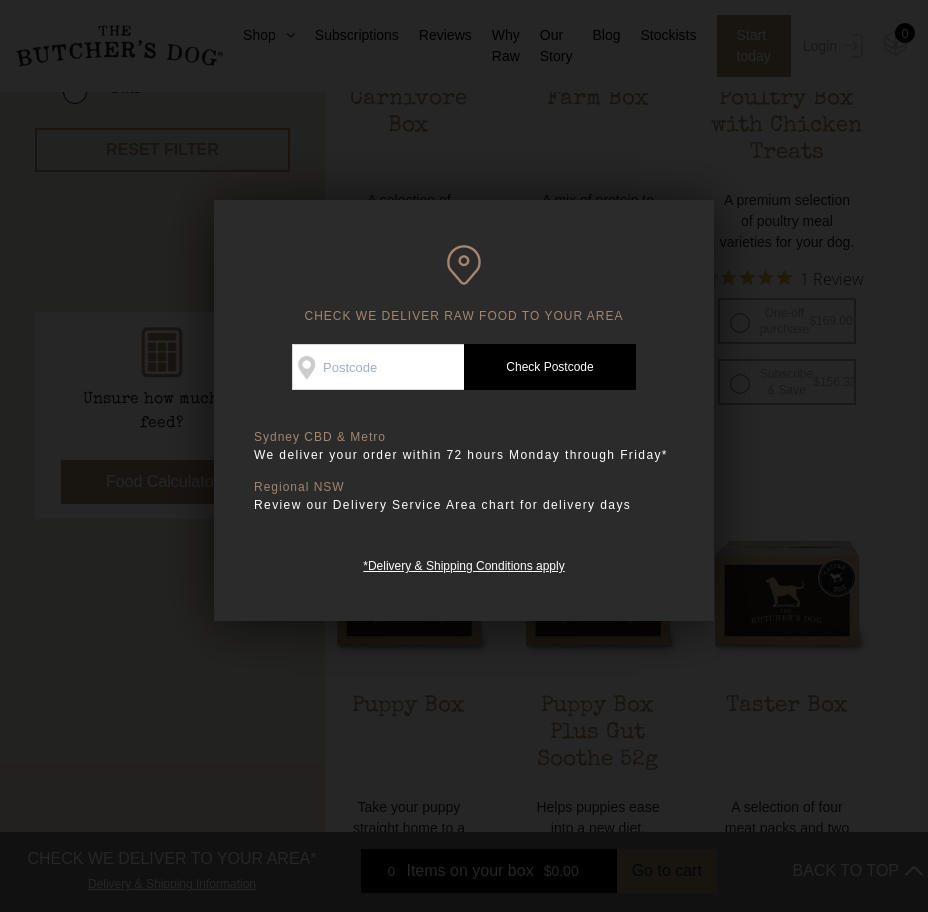 click on "Check Availability At" at bounding box center (378, 367) 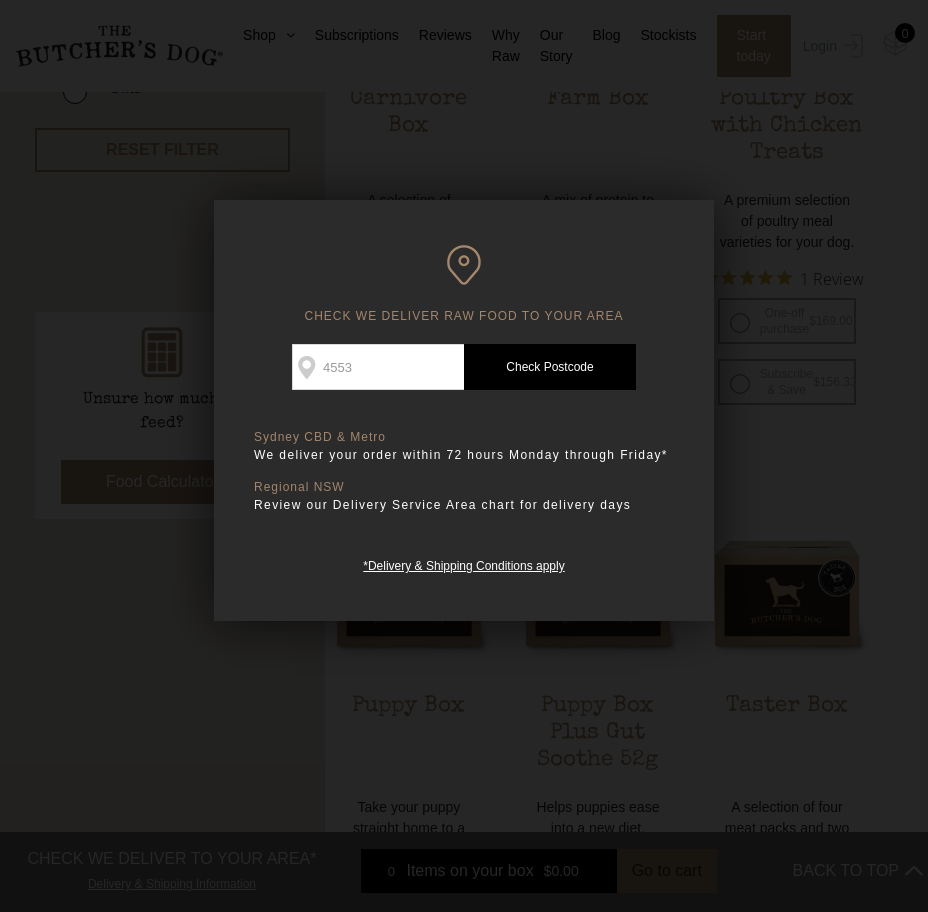 type on "4553" 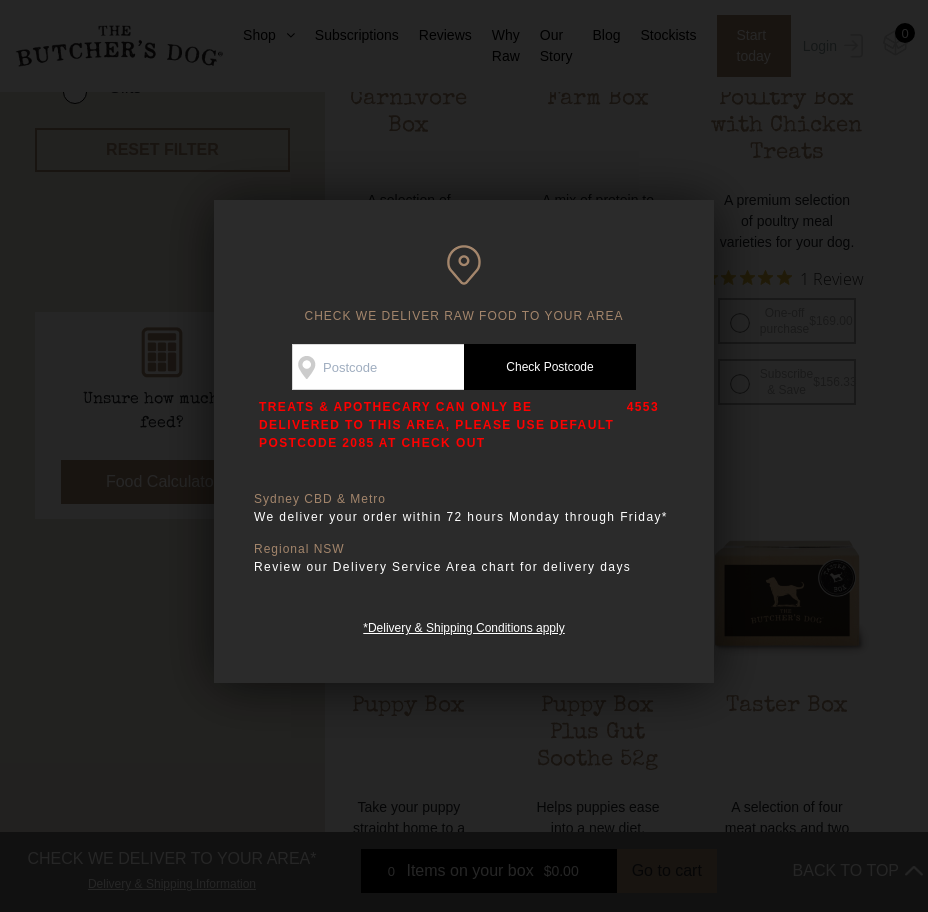 click on "Check Availability At" at bounding box center (378, 367) 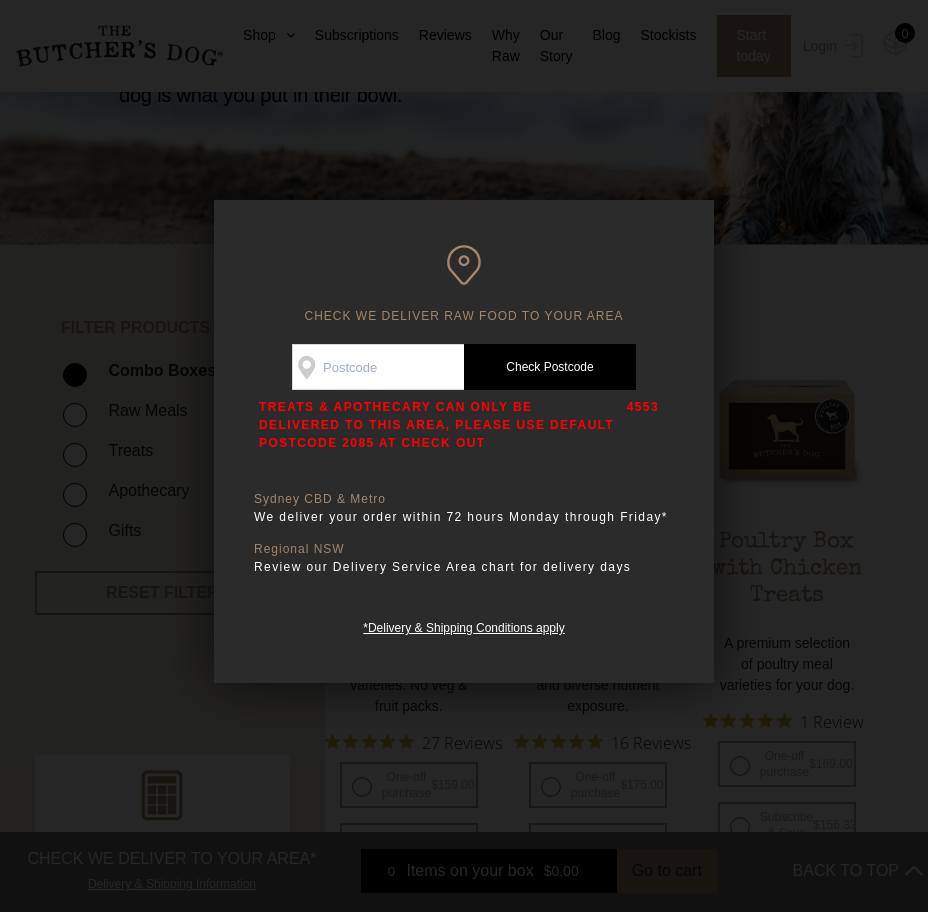 scroll, scrollTop: 200, scrollLeft: 0, axis: vertical 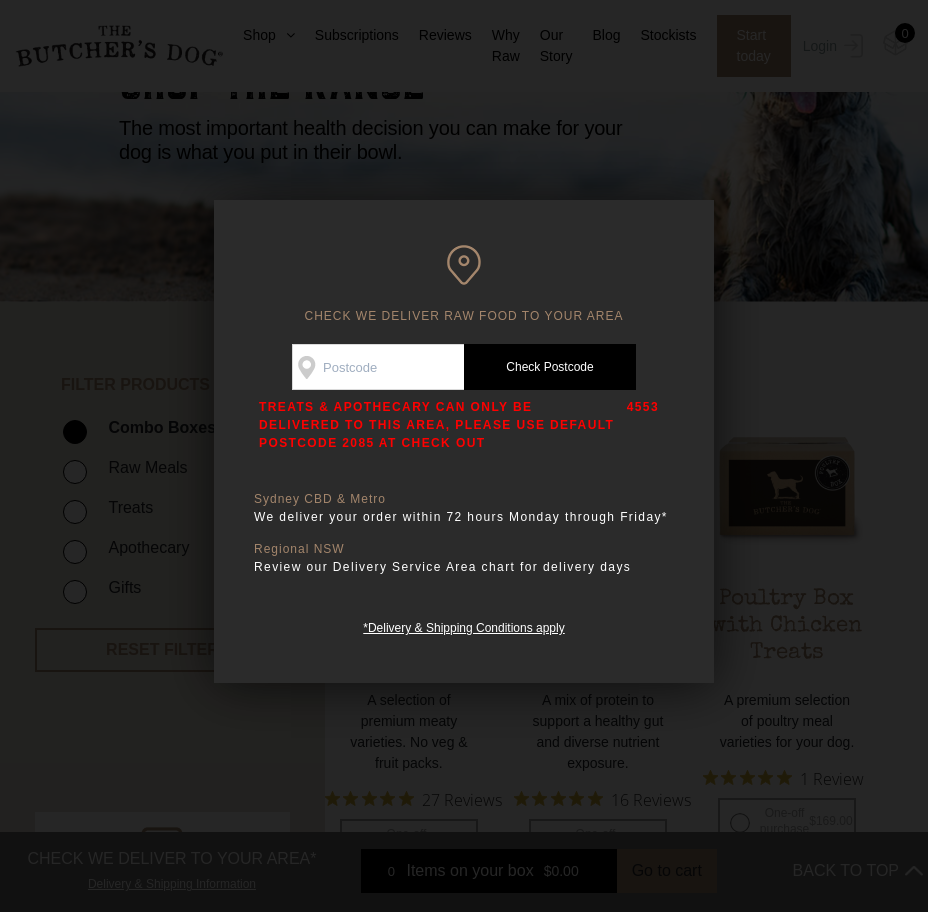 click at bounding box center [464, 456] 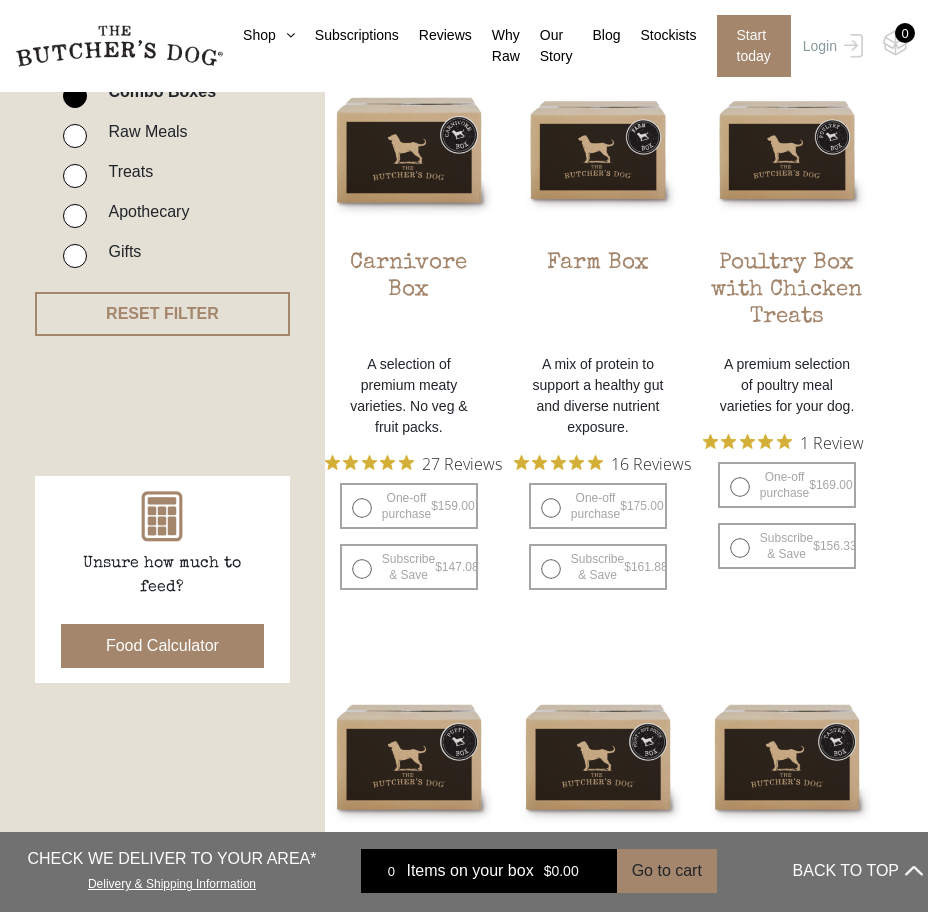 scroll, scrollTop: 500, scrollLeft: 0, axis: vertical 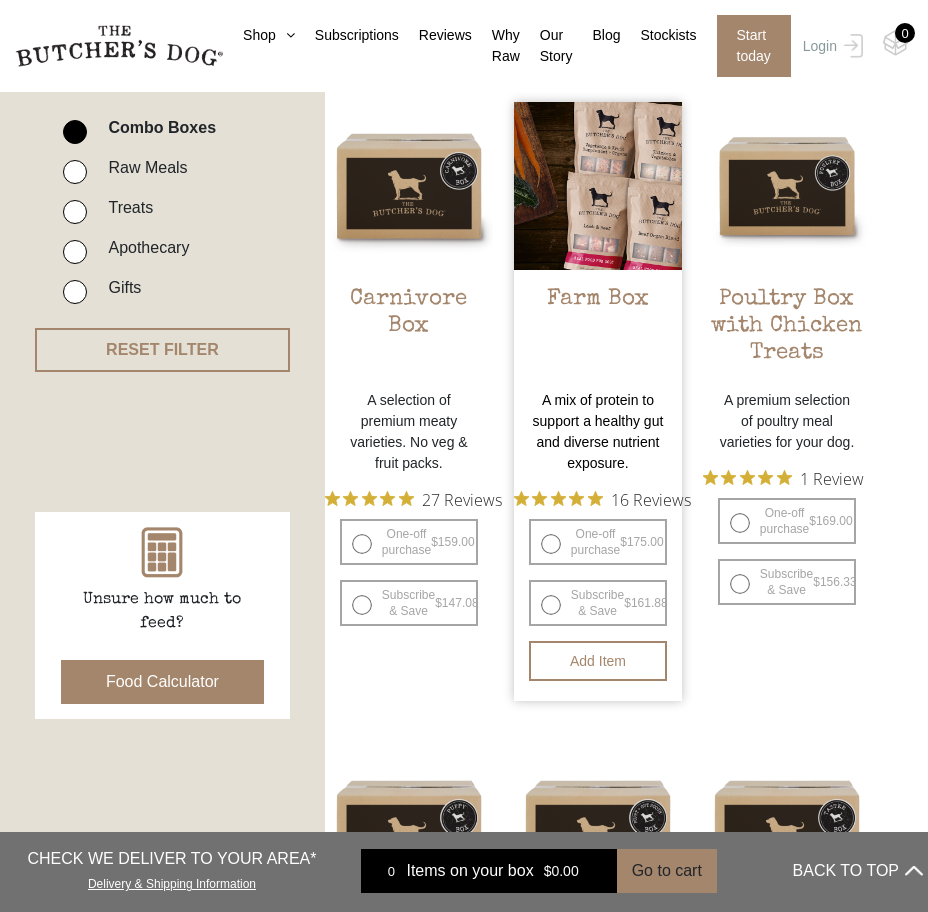 click on "A mix of protein to support a healthy gut and diverse nutrient exposure." at bounding box center [598, 432] 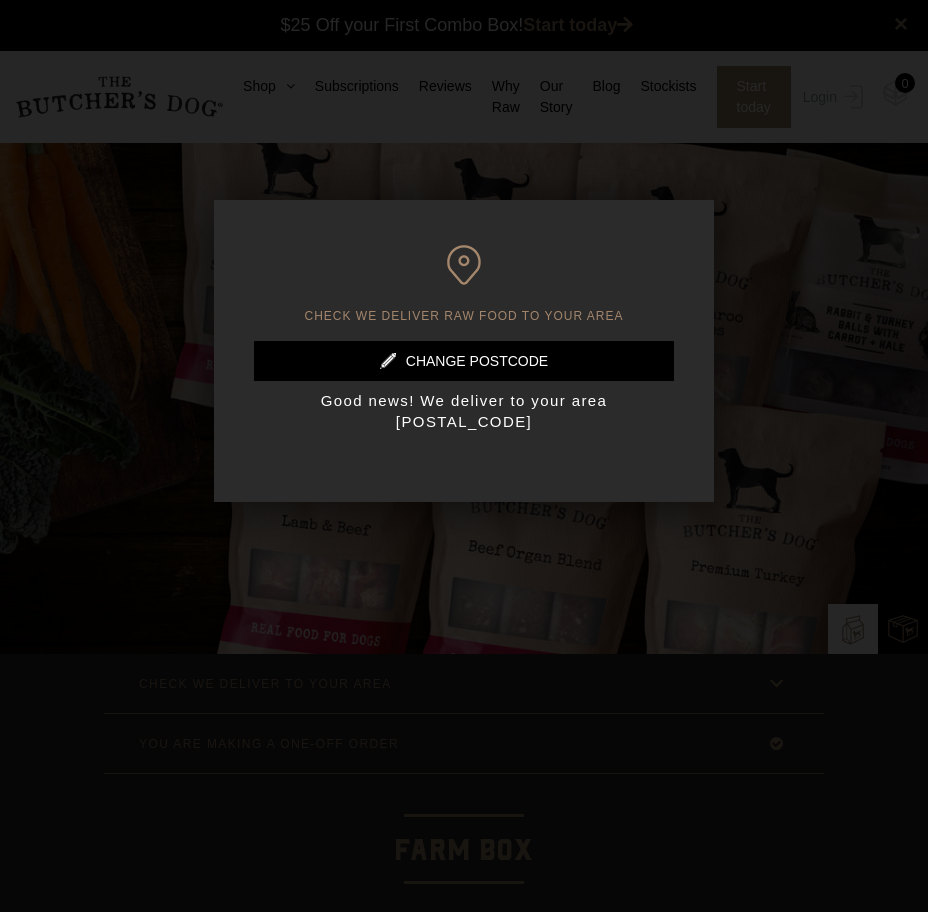 scroll, scrollTop: 0, scrollLeft: 0, axis: both 